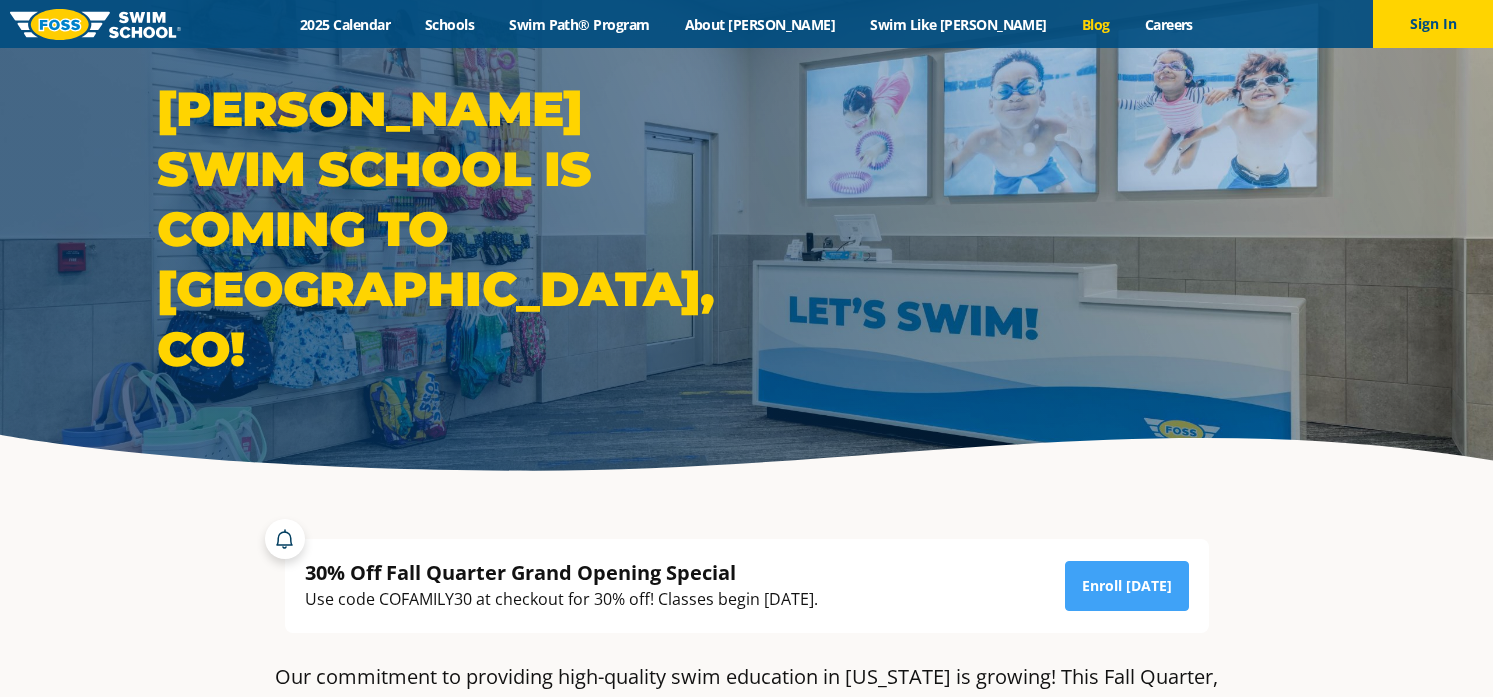 scroll, scrollTop: 0, scrollLeft: 0, axis: both 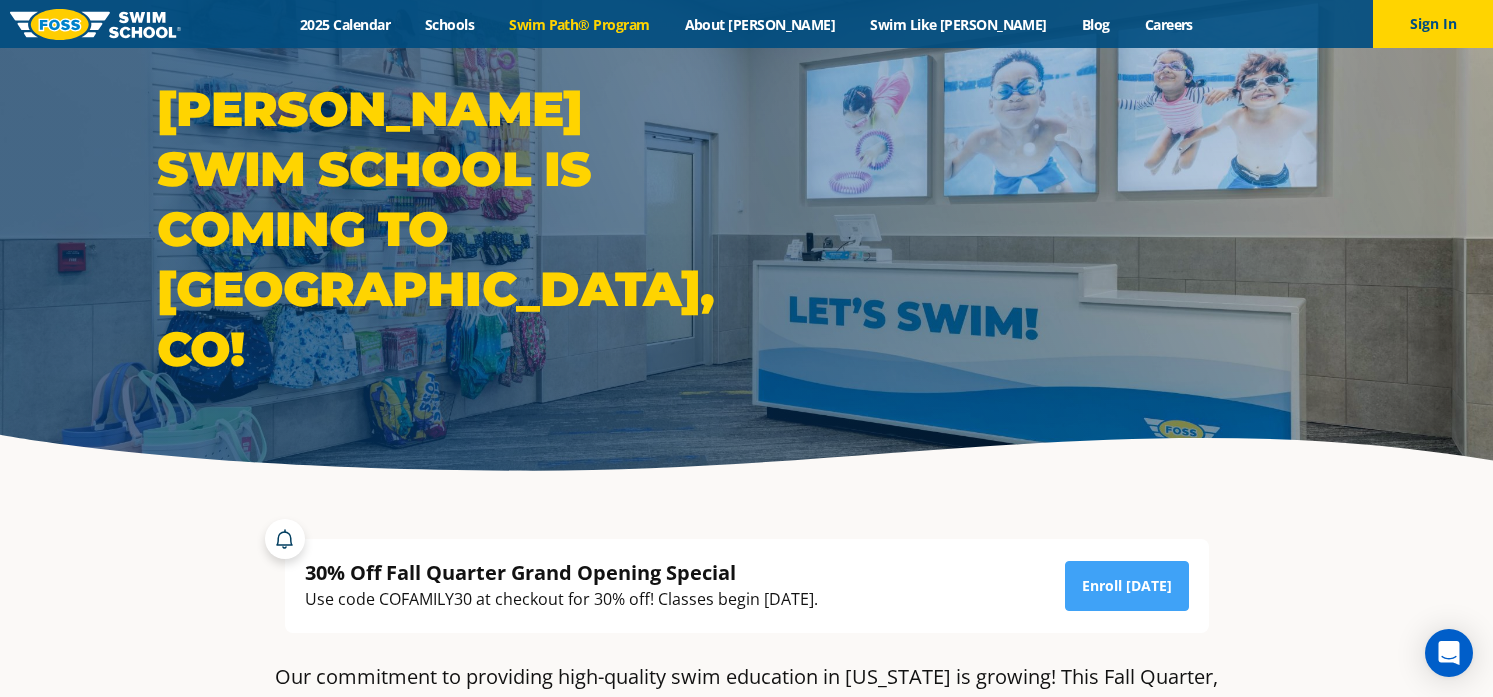 click on "Swim Path® Program" at bounding box center [579, 24] 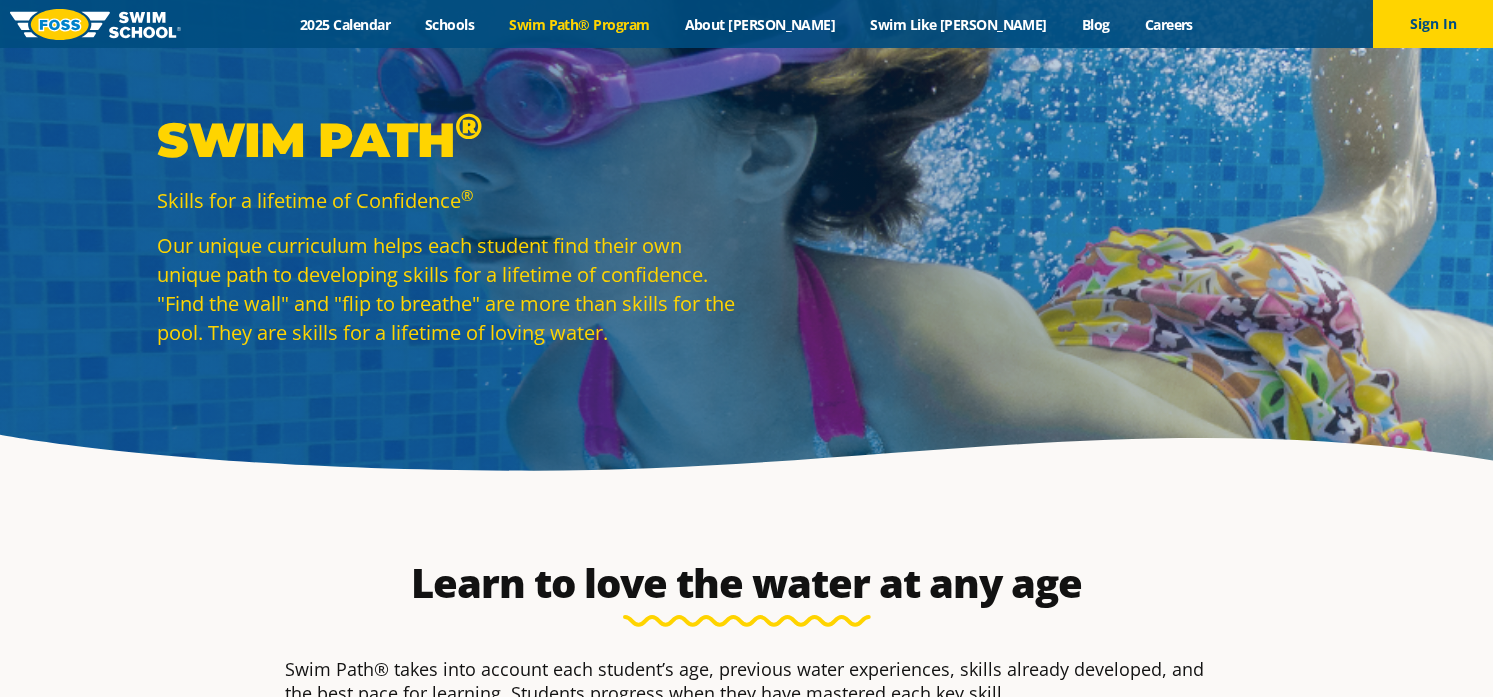 scroll, scrollTop: 0, scrollLeft: 0, axis: both 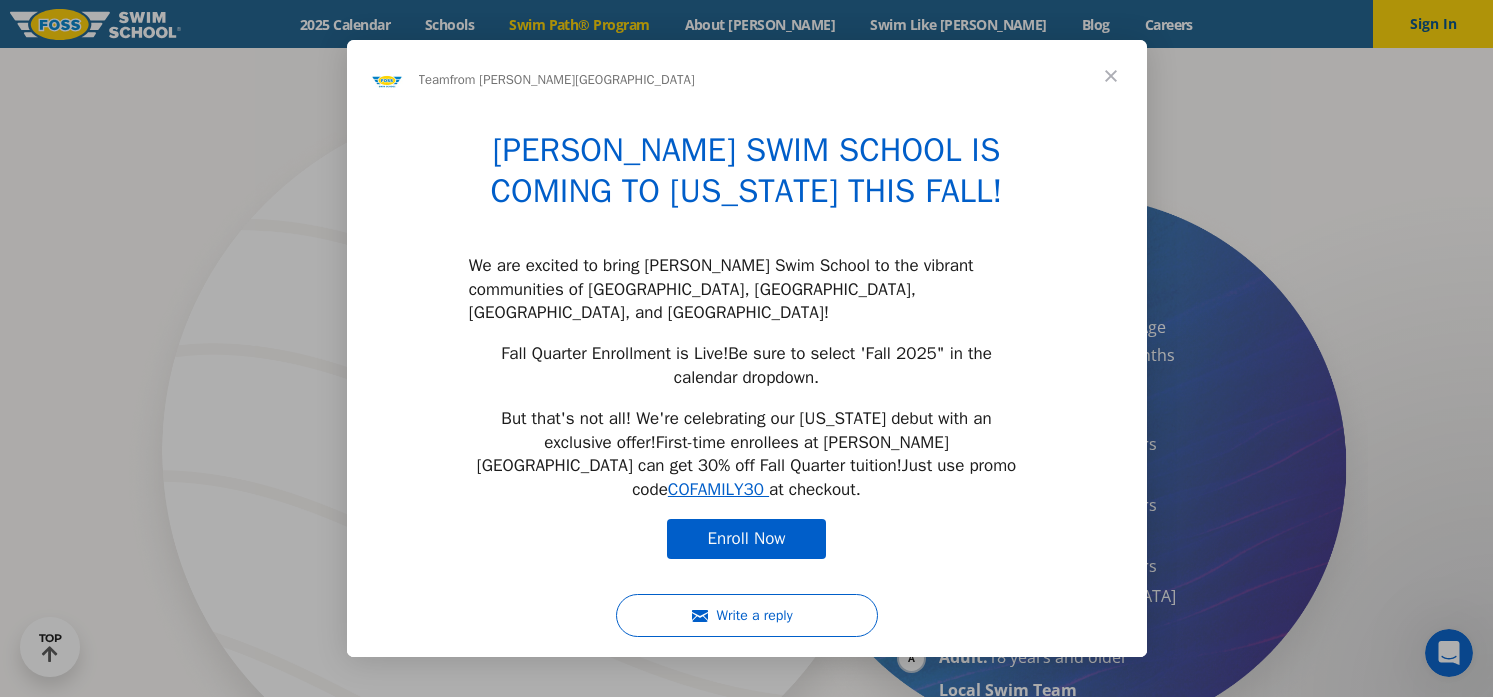 click at bounding box center [1111, 76] 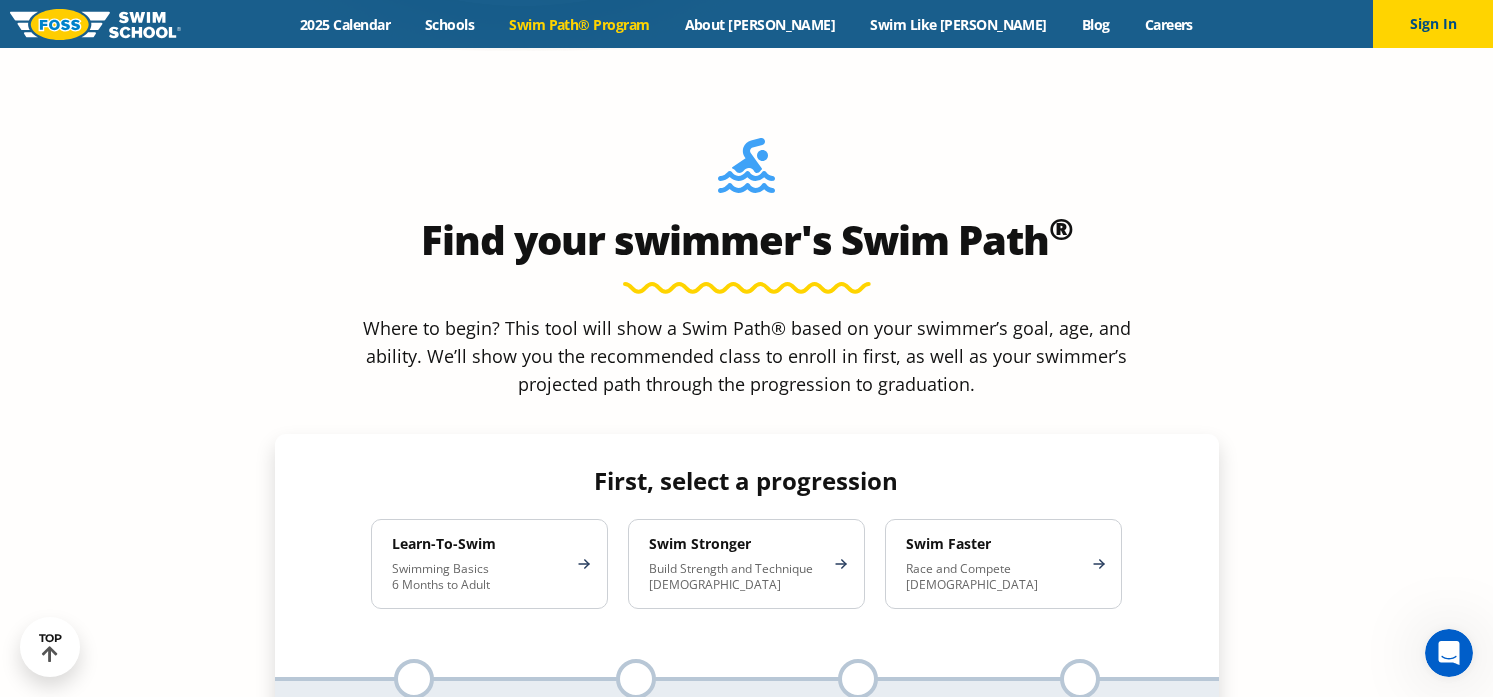 scroll, scrollTop: 1700, scrollLeft: 0, axis: vertical 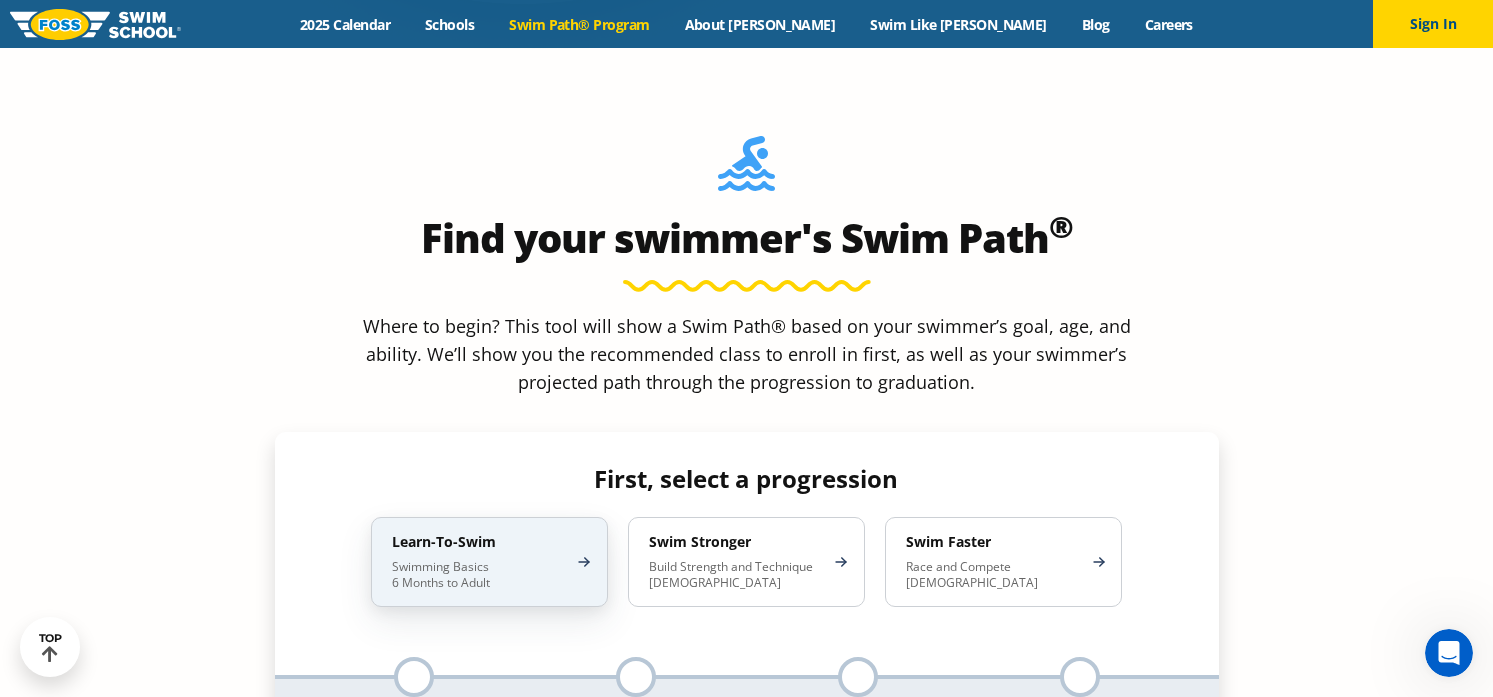 click on "Swimming Basics 6 Months to Adult" at bounding box center (479, 575) 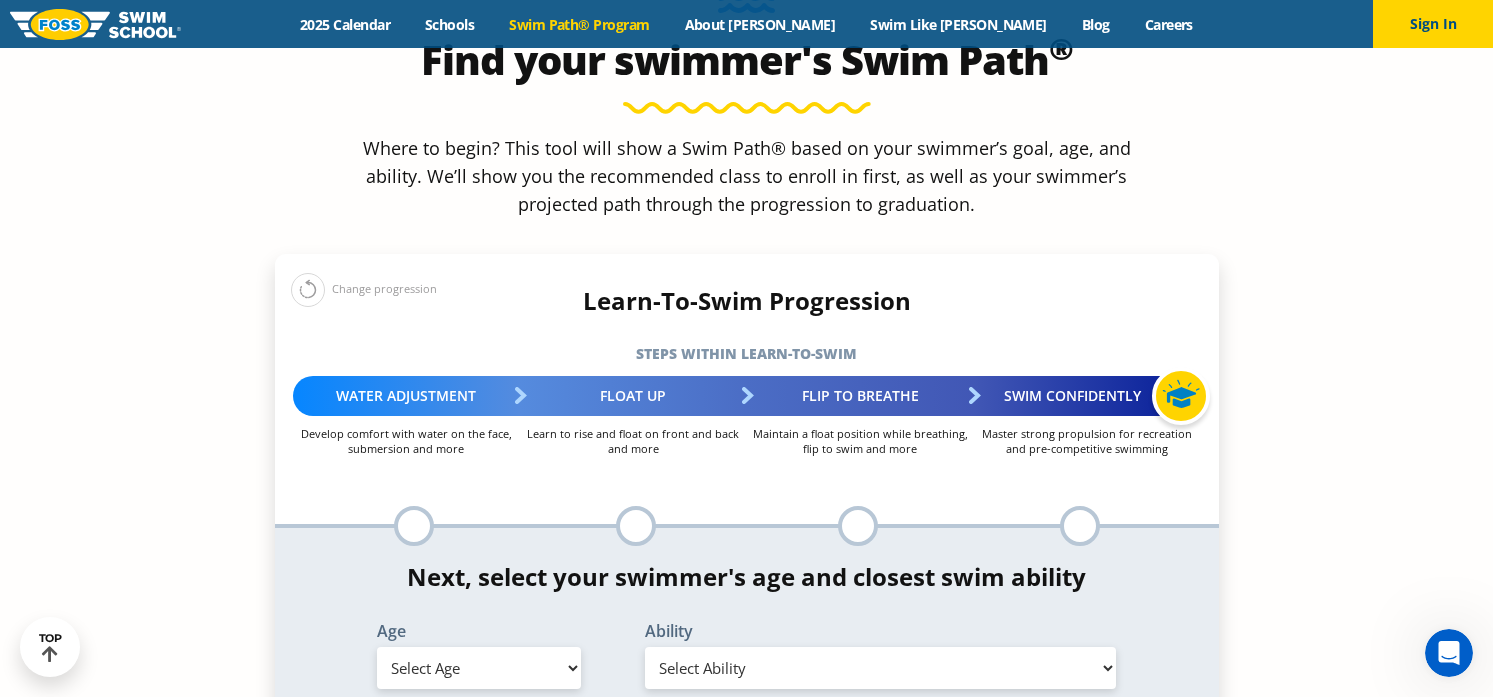 scroll, scrollTop: 1900, scrollLeft: 0, axis: vertical 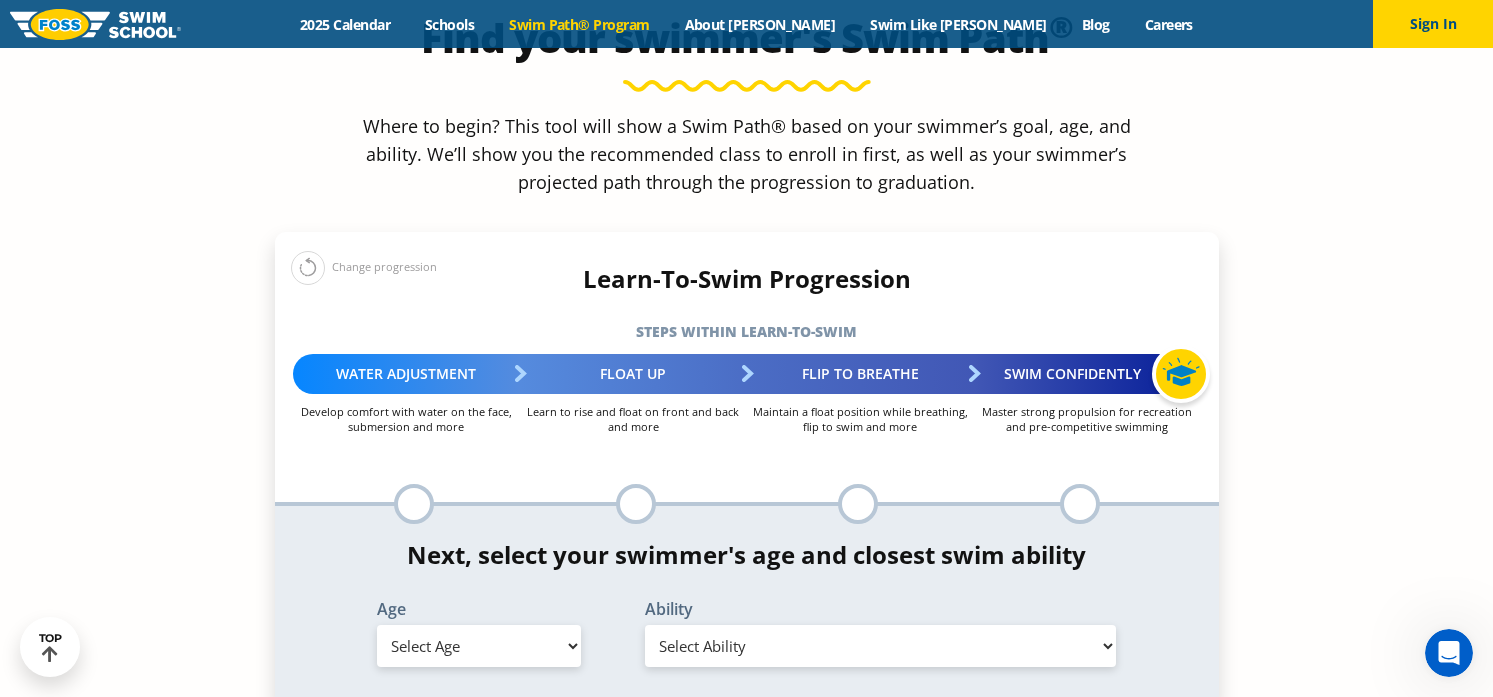 click on "Select Age 6 months - 1 year 1 year 2 years 3 years 4 years 5 years 6 years 7 years 8 years 9 years 10 years  11 years  12 years  13 years  14 years  15 years  16 years  17 years  Adult (18 years +)" at bounding box center [479, 646] 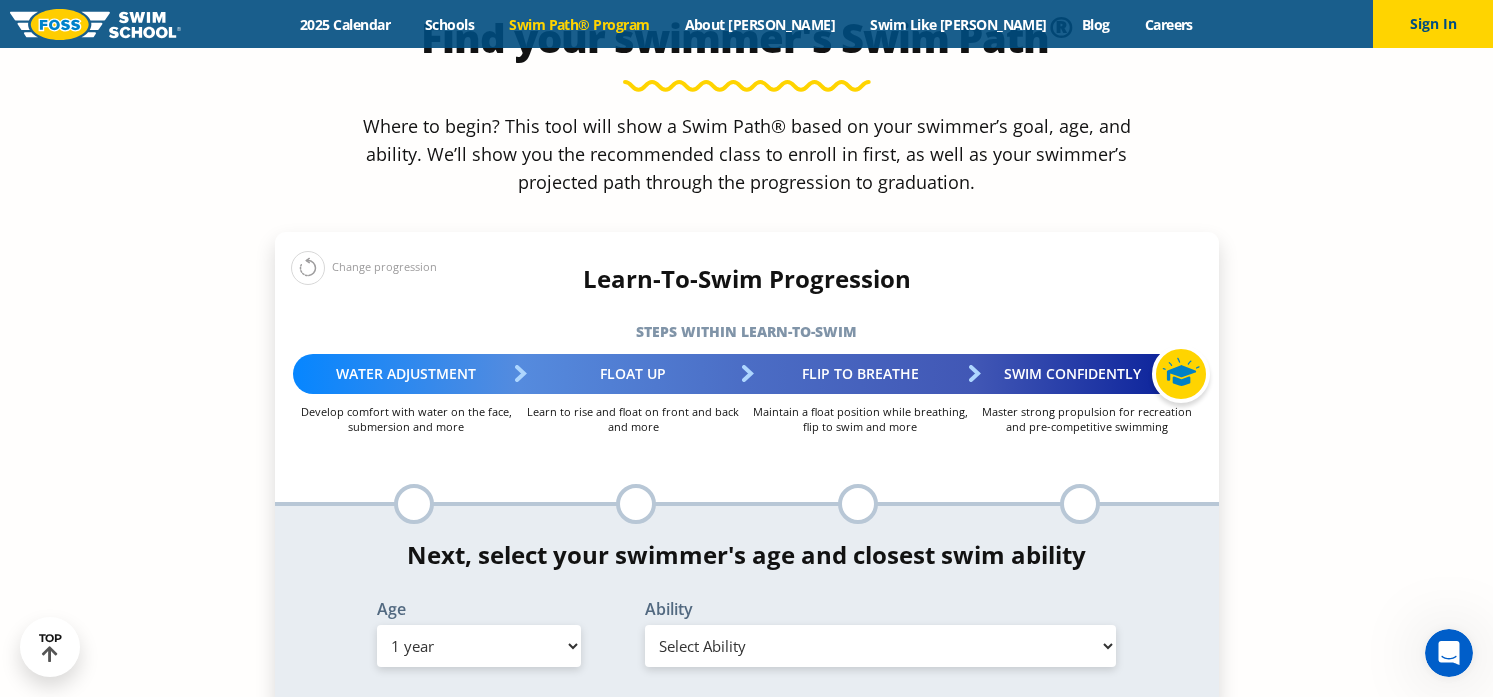 click on "Select Age 6 months - 1 year 1 year 2 years 3 years 4 years 5 years 6 years 7 years 8 years 9 years 10 years  11 years  12 years  13 years  14 years  15 years  16 years  17 years  Adult (18 years +)" at bounding box center (479, 646) 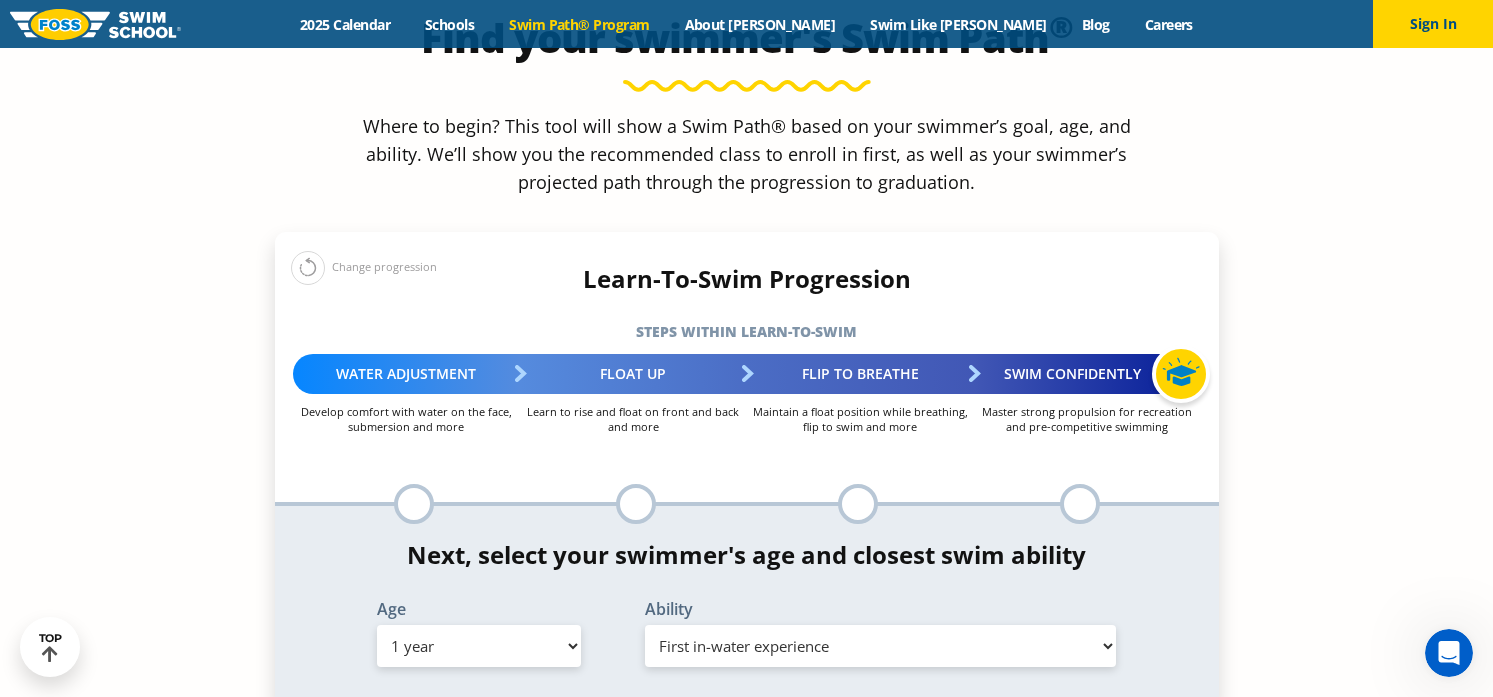 click on "Select Ability First in-water experience Comfortable with water poured over their head, but not eyes and ears Comfortable with water poured over face, eyes, and ears, and with ears in water while on back I would be comfortable if my child fell in the water and confident they could get back to the edge if an adult was nearby to assist" at bounding box center [881, 646] 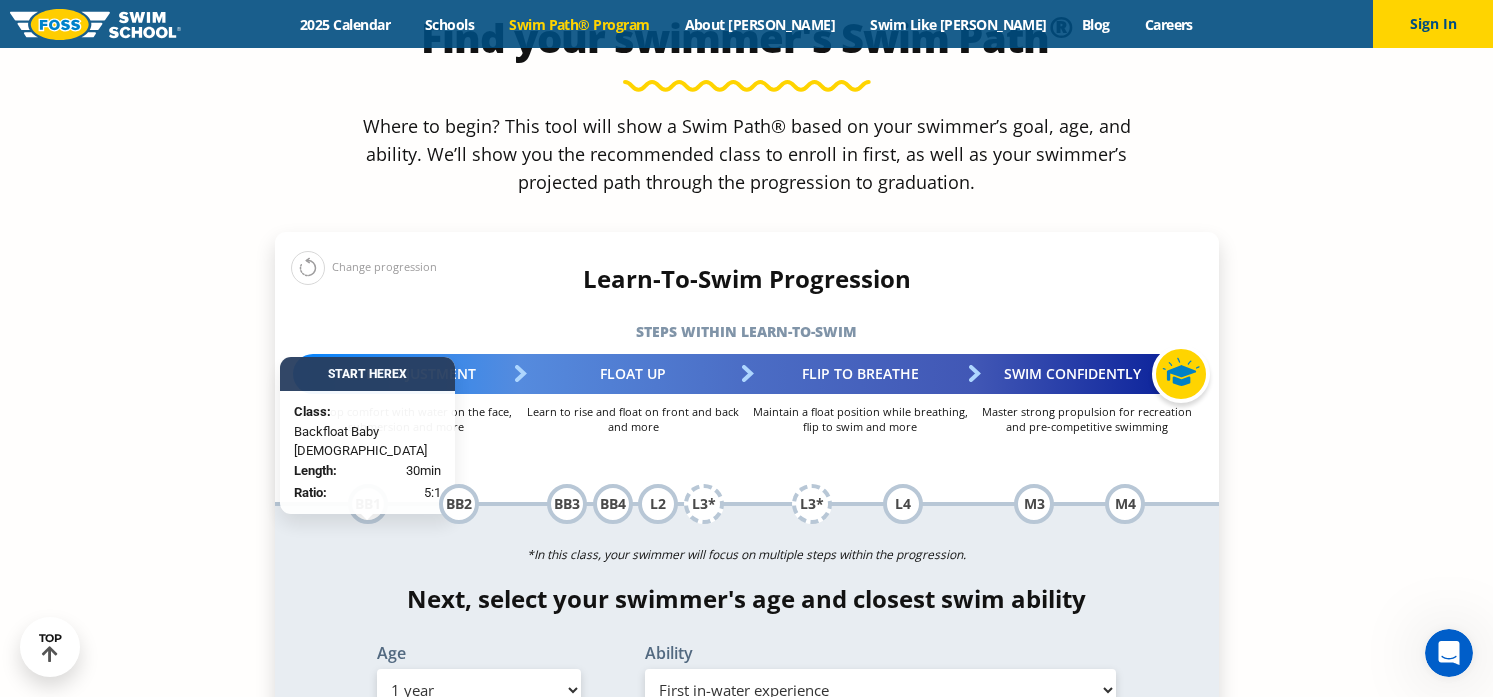 scroll, scrollTop: 2100, scrollLeft: 0, axis: vertical 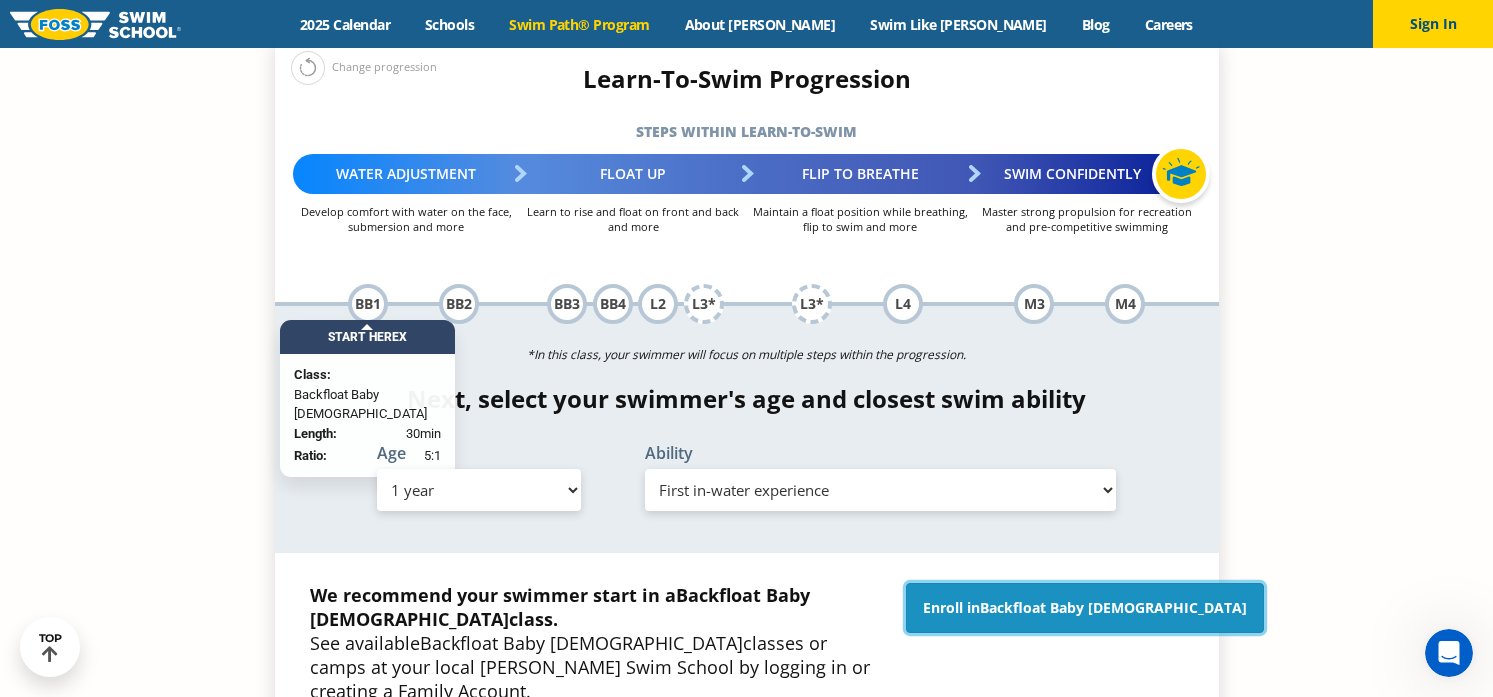 click on "Enroll in  Backfloat Baby 1" at bounding box center [1085, 608] 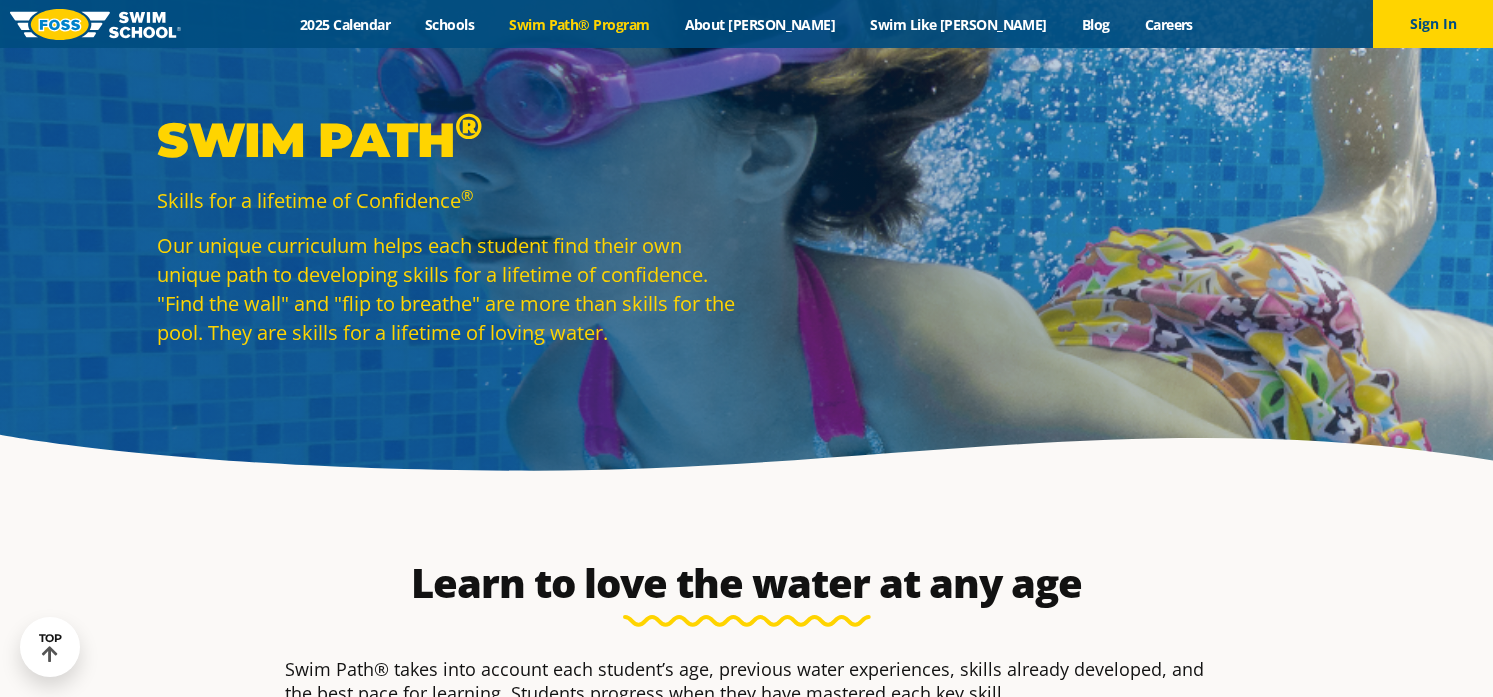 select on "1-year" 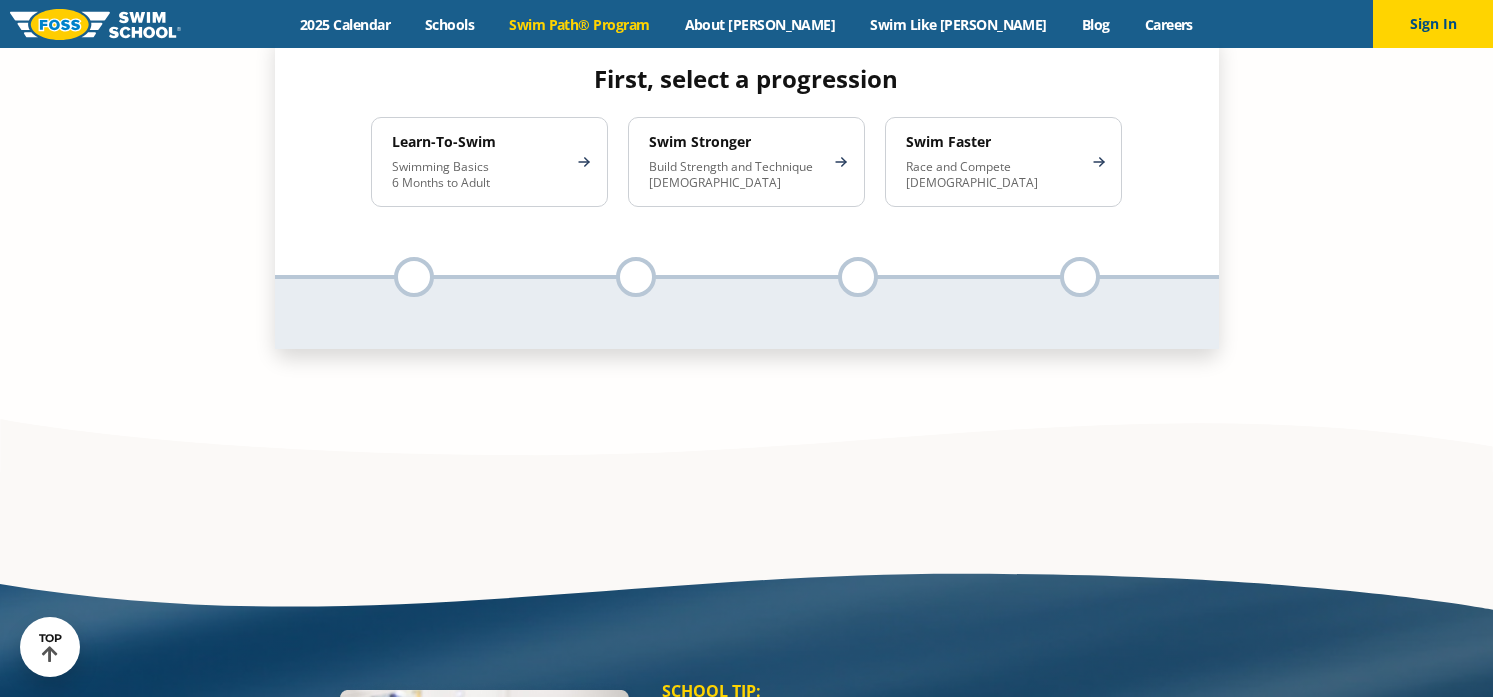 scroll, scrollTop: 0, scrollLeft: 0, axis: both 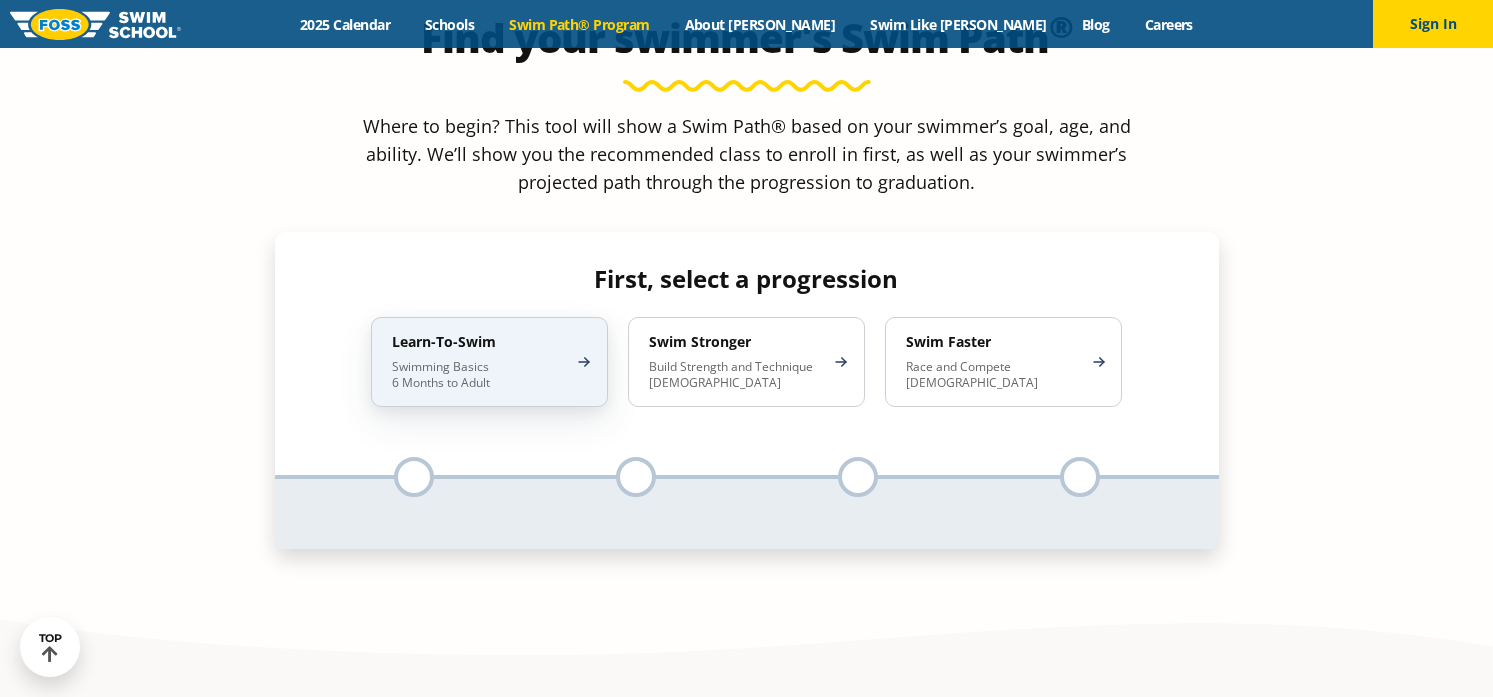 click on "Learn-To-Swim" at bounding box center (479, 342) 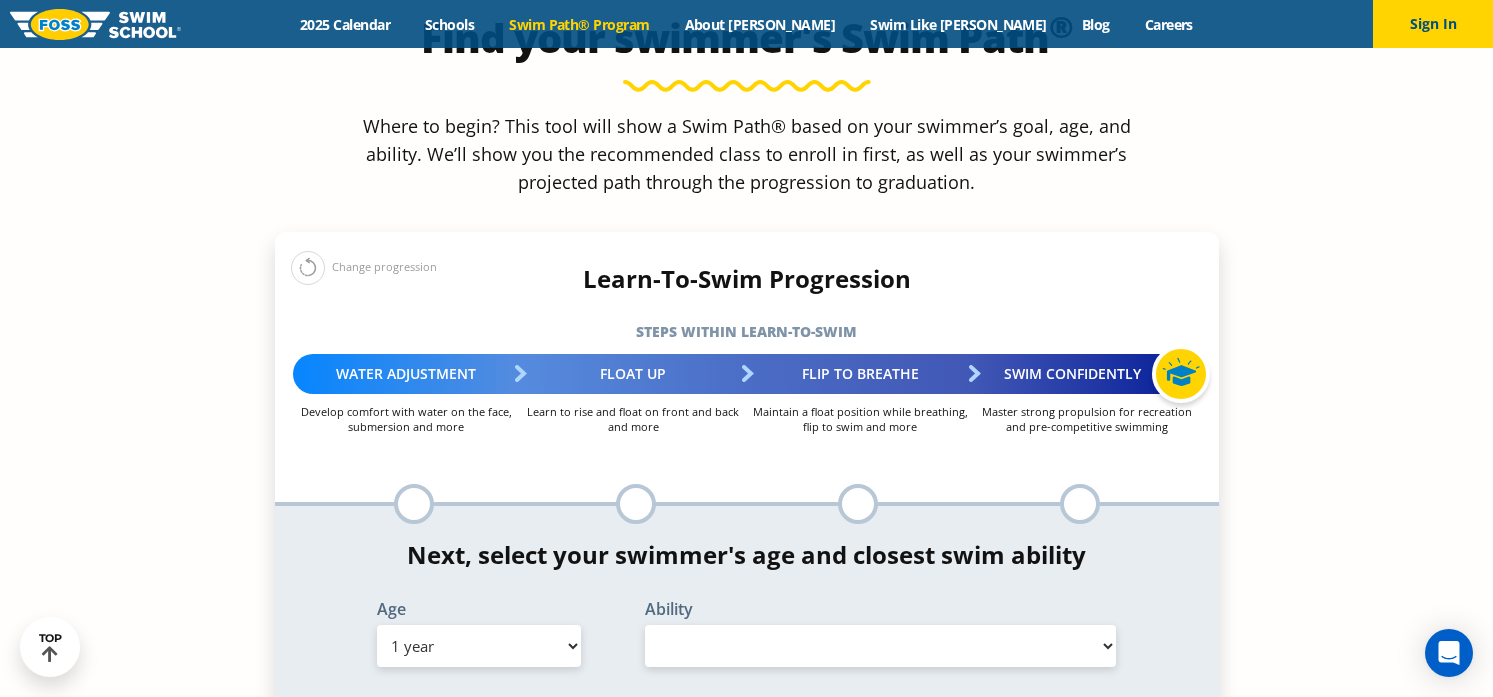 click on "Ability
Select Ability" at bounding box center (881, 637) 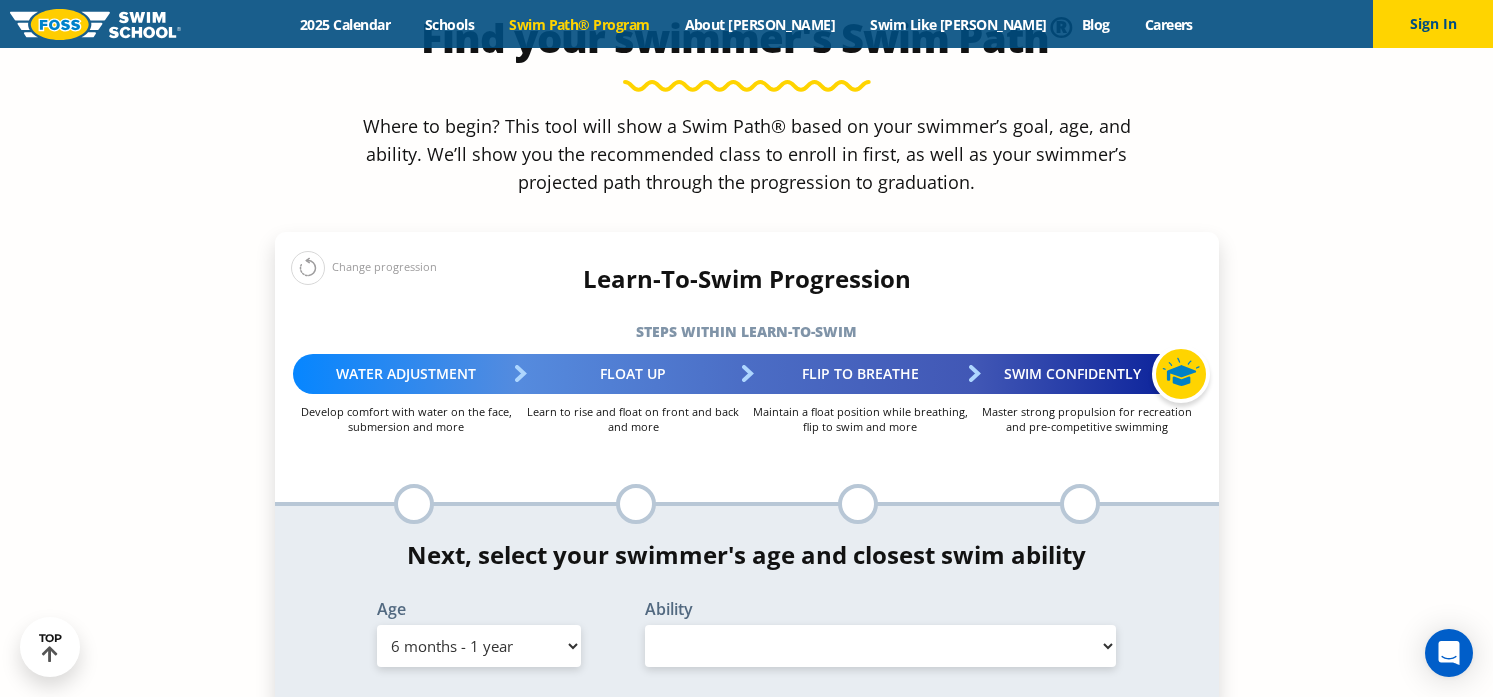 click on "Select Age 6 months - 1 year 1 year 2 years 3 years 4 years 5 years 6 years 7 years 8 years 9 years 10 years  11 years  12 years  13 years  14 years  15 years  16 years  17 years  Adult (18 years +)" at bounding box center (479, 646) 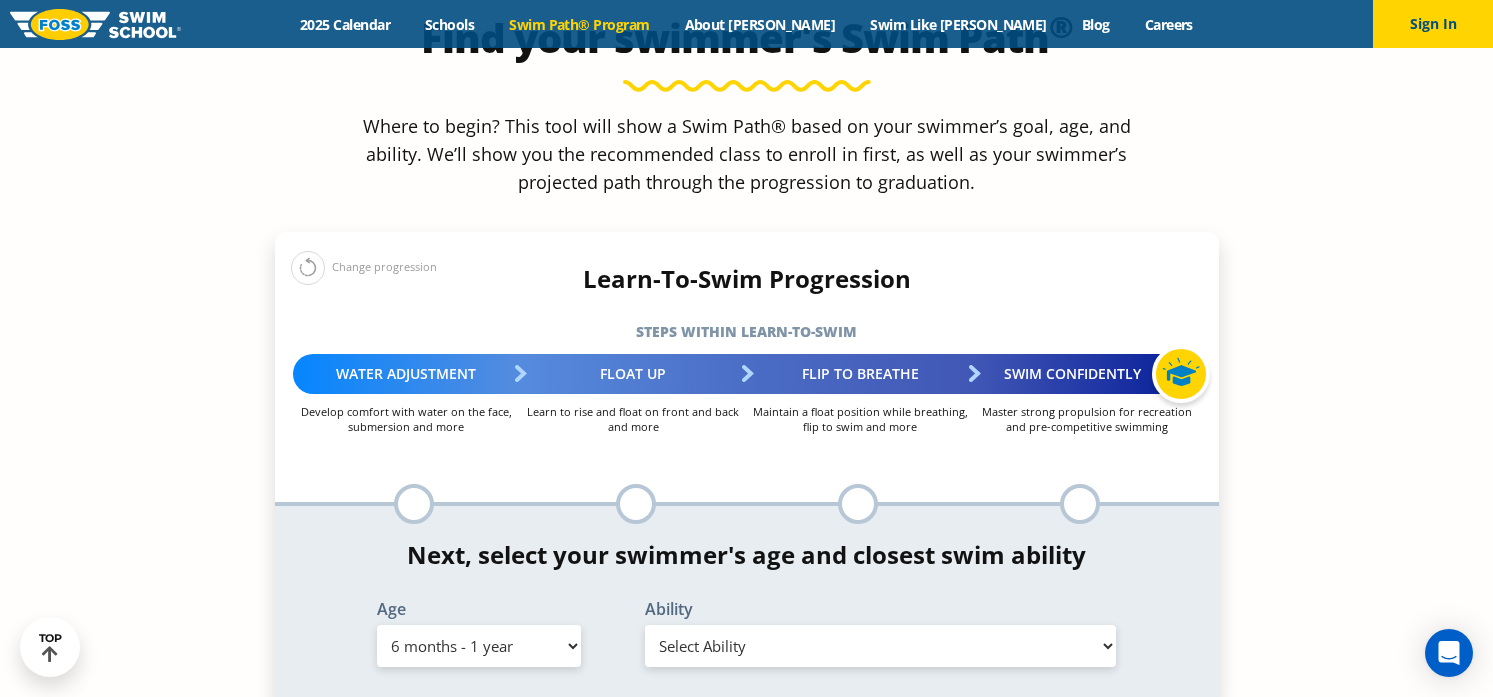 click on "Select Age 6 months - 1 year 1 year 2 years 3 years 4 years 5 years 6 years 7 years 8 years 9 years 10 years  11 years  12 years  13 years  14 years  15 years  16 years  17 years  Adult (18 years +)" at bounding box center (479, 646) 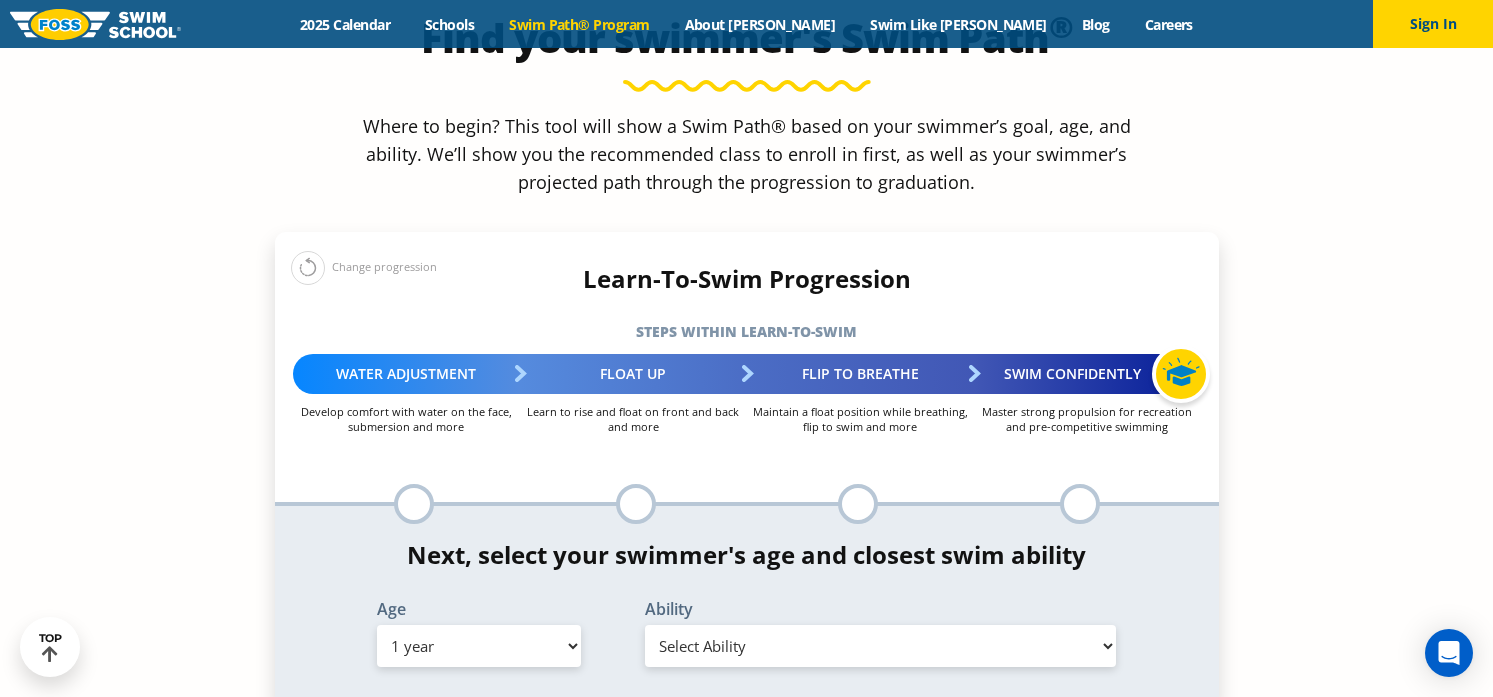 click on "Select Age 6 months - 1 year 1 year 2 years 3 years 4 years 5 years 6 years 7 years 8 years 9 years 10 years  11 years  12 years  13 years  14 years  15 years  16 years  17 years  Adult (18 years +)" at bounding box center (479, 646) 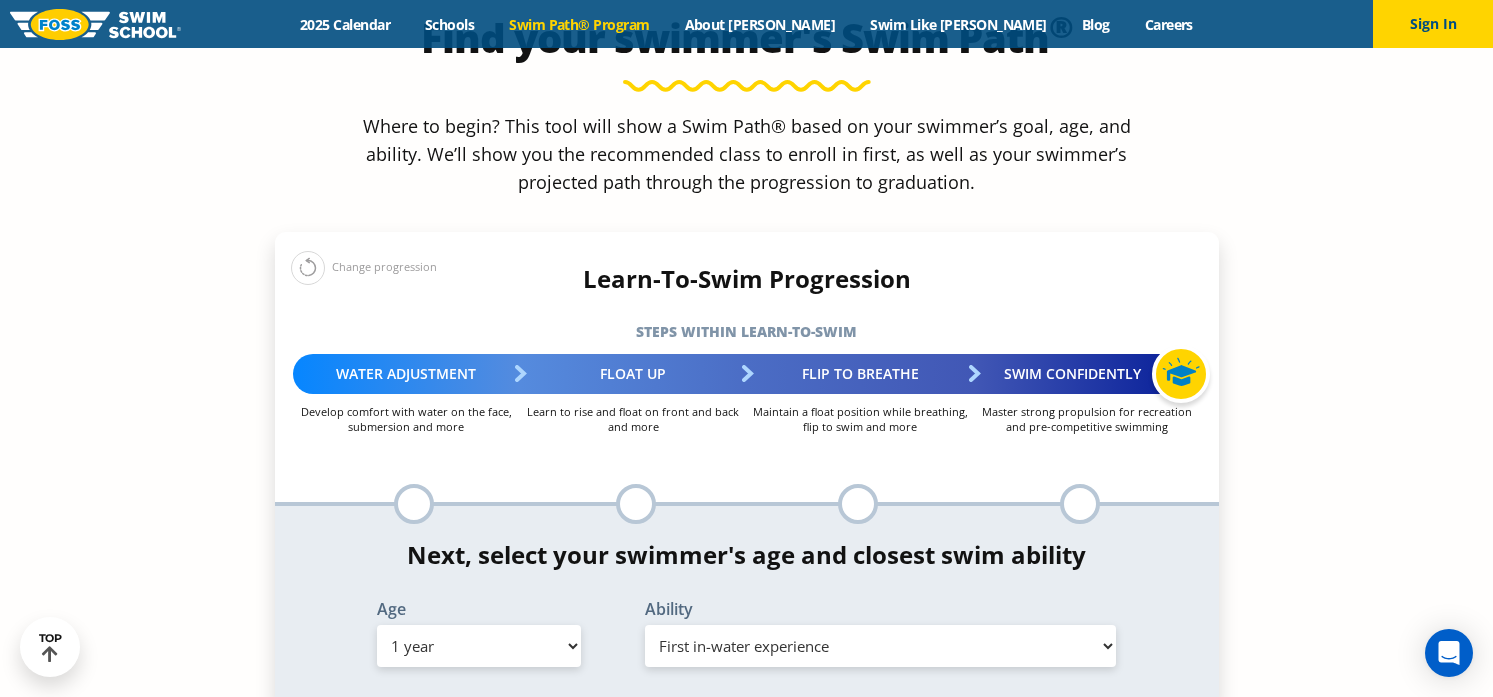 click on "Select Ability First in-water experience Comfortable with water poured over their head, but not eyes and ears Comfortable with water poured over face, eyes, and ears, and with ears in water while on back I would be comfortable if my child fell in the water and confident they could get back to the edge if an adult was nearby to assist" at bounding box center (881, 646) 